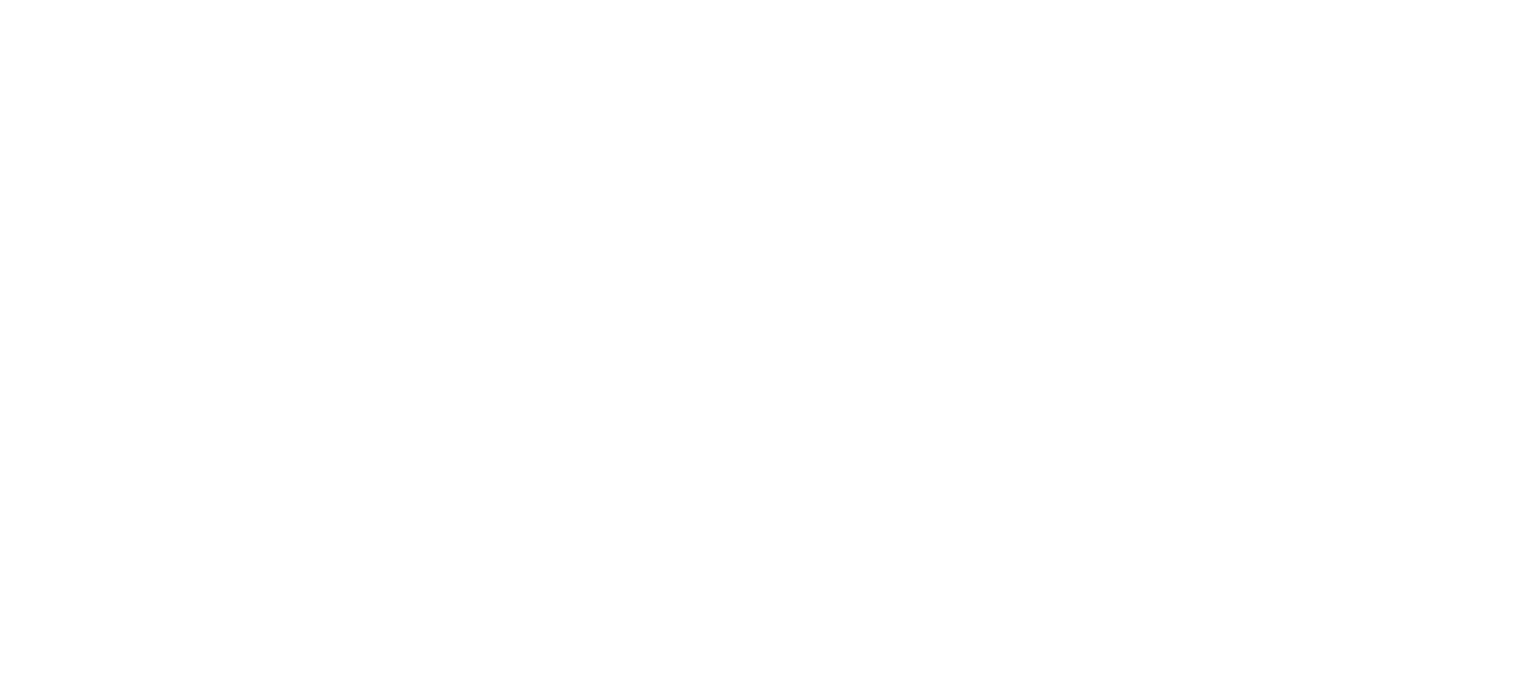 scroll, scrollTop: 0, scrollLeft: 0, axis: both 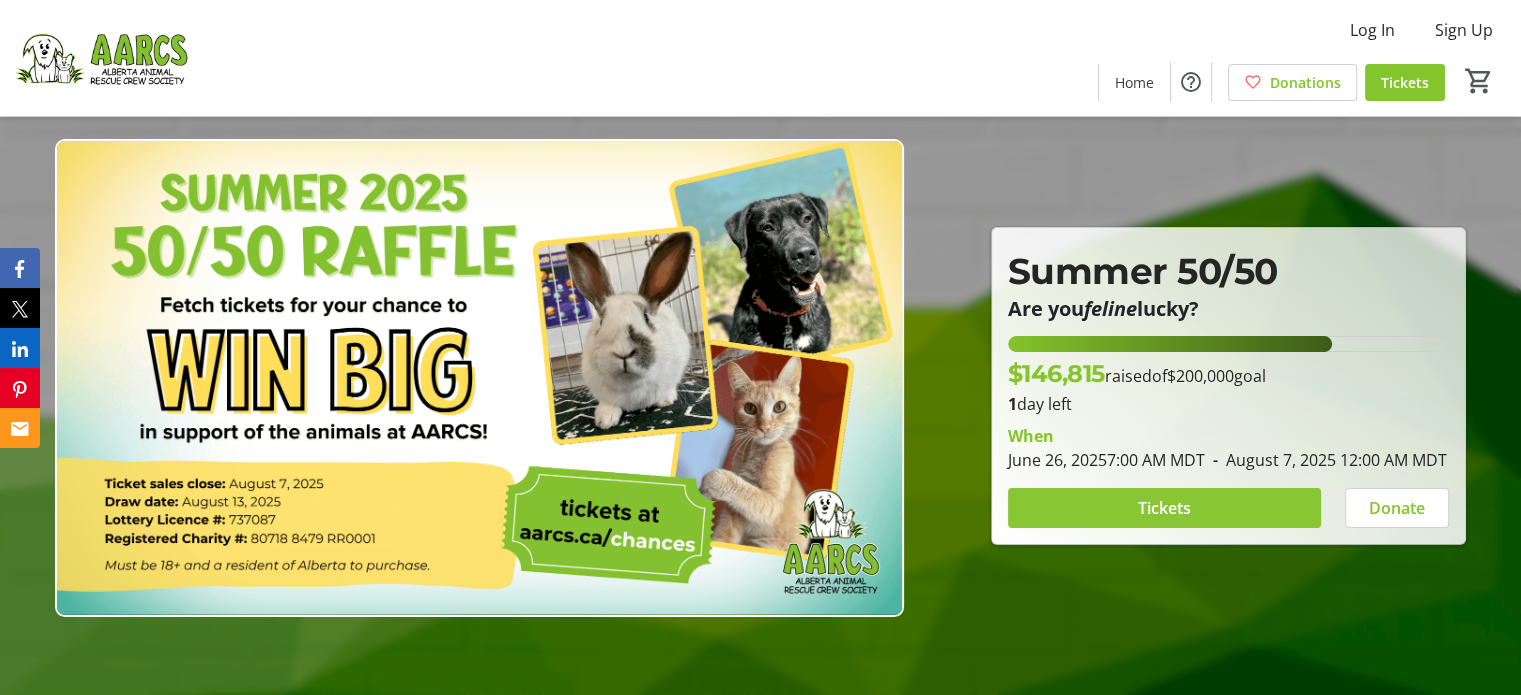 click on "Tickets" at bounding box center [1164, 508] 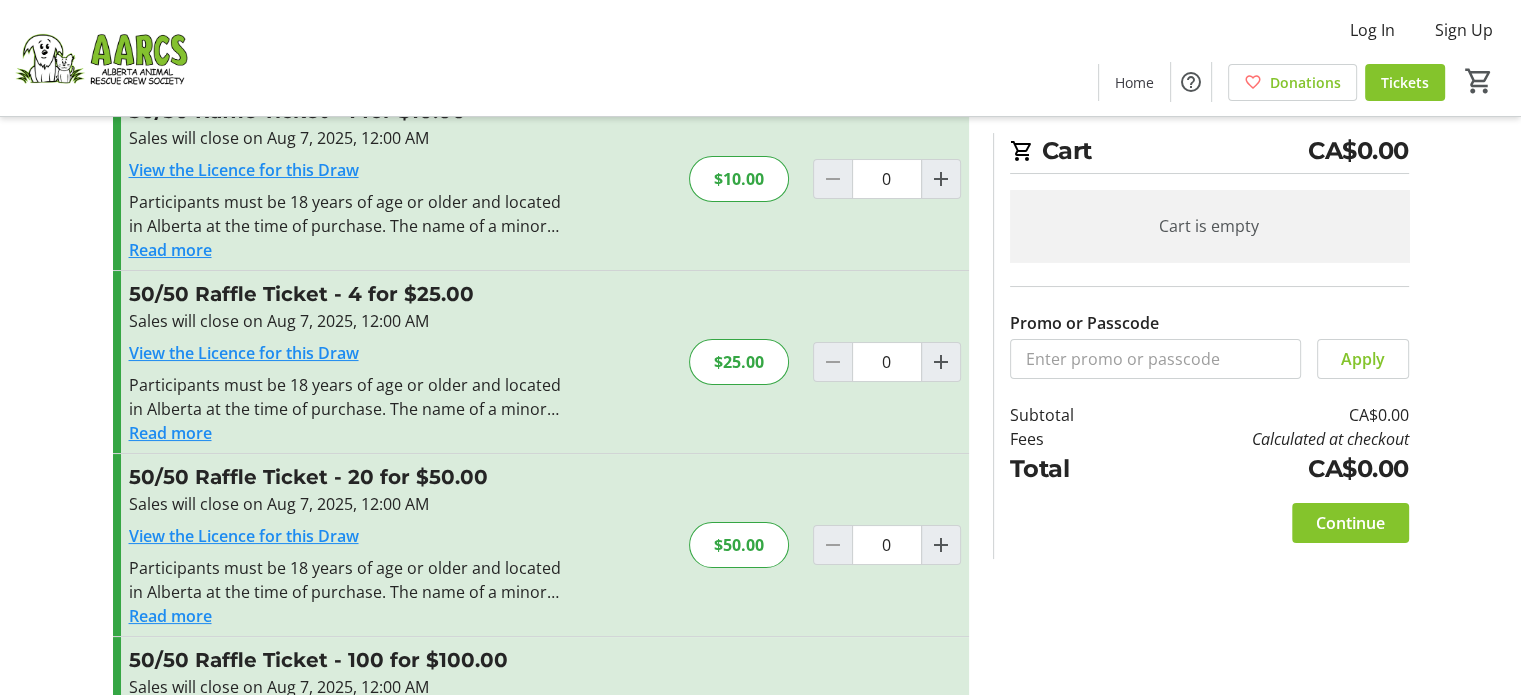 scroll, scrollTop: 224, scrollLeft: 0, axis: vertical 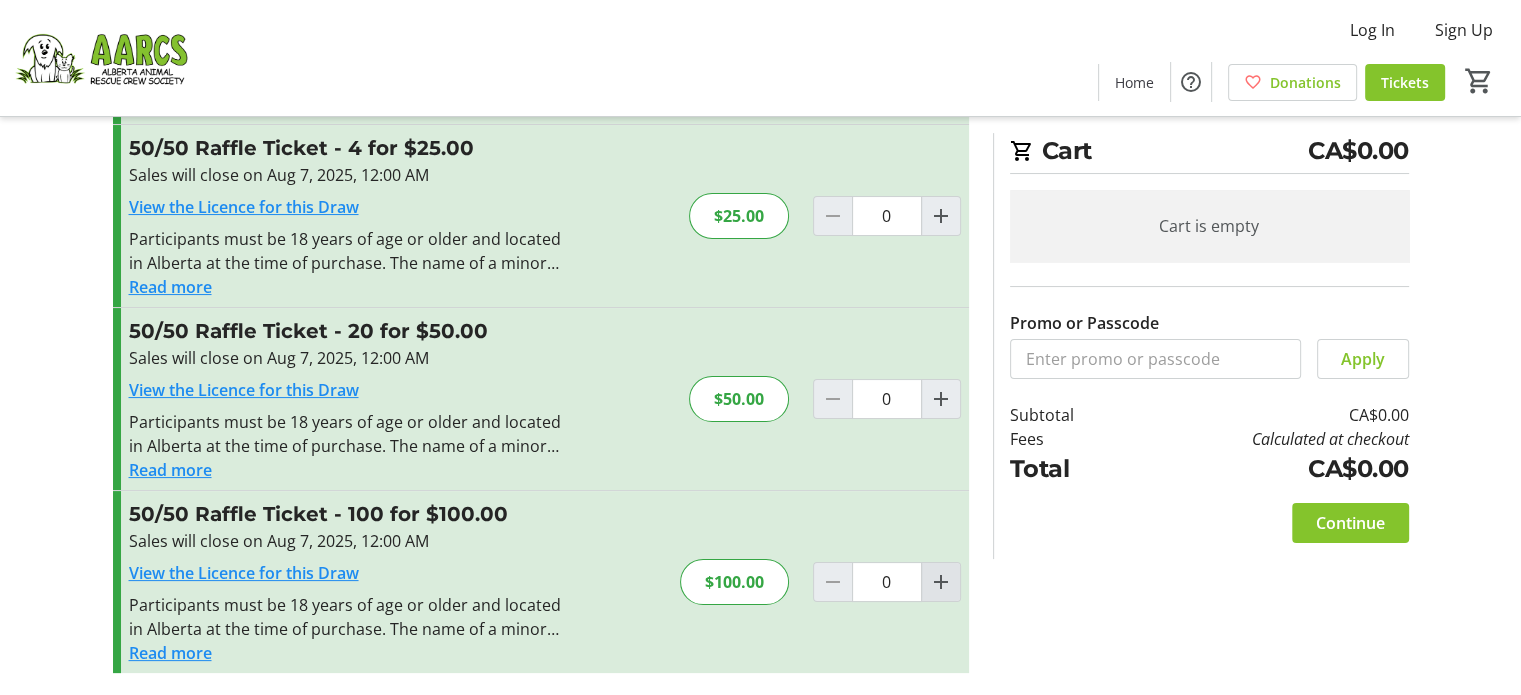 click 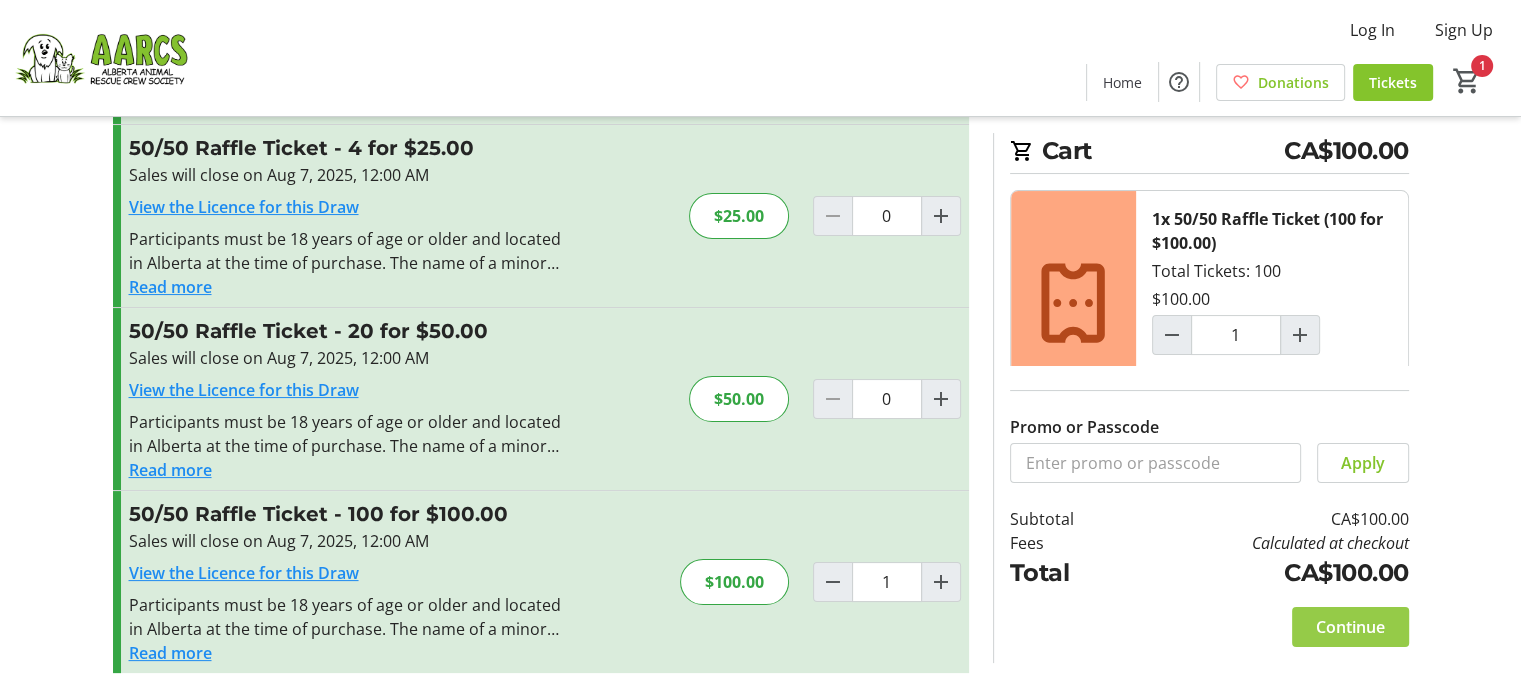 click on "Continue" 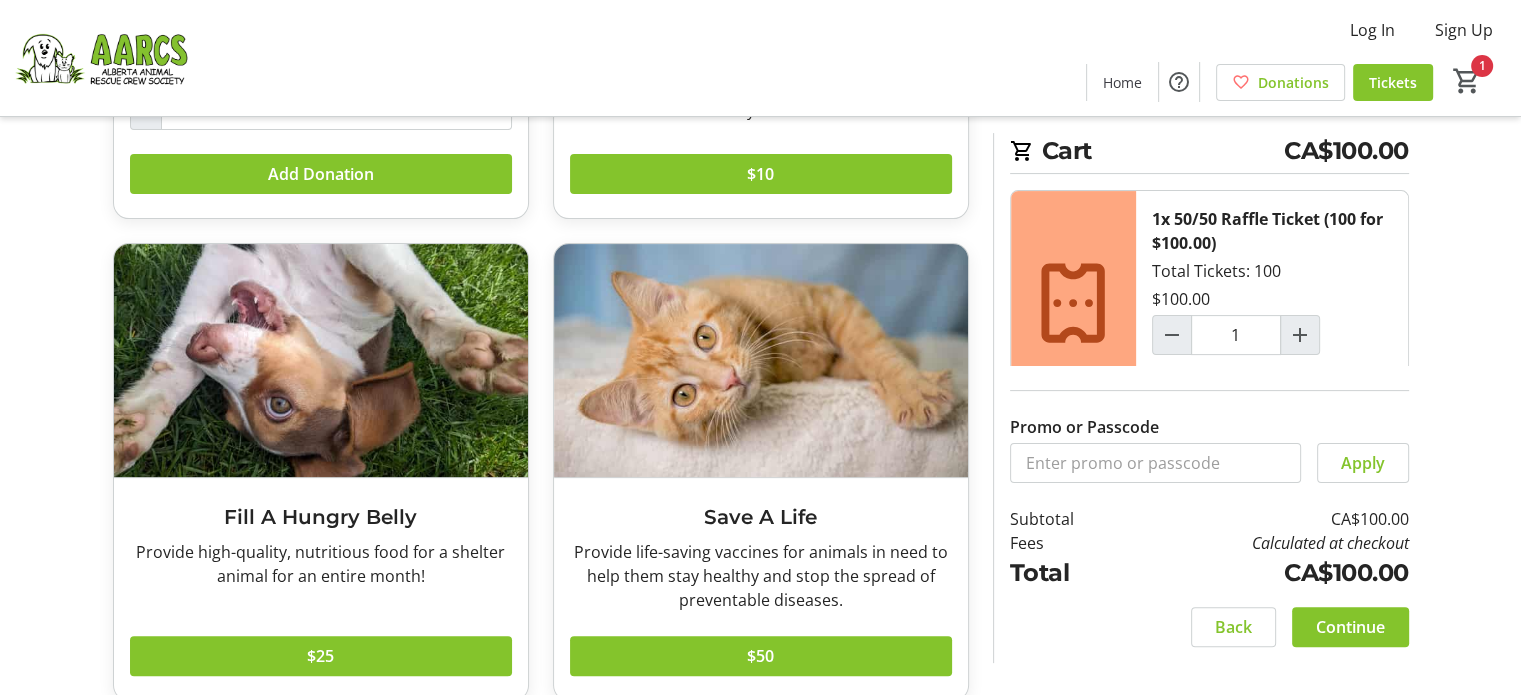 scroll, scrollTop: 476, scrollLeft: 0, axis: vertical 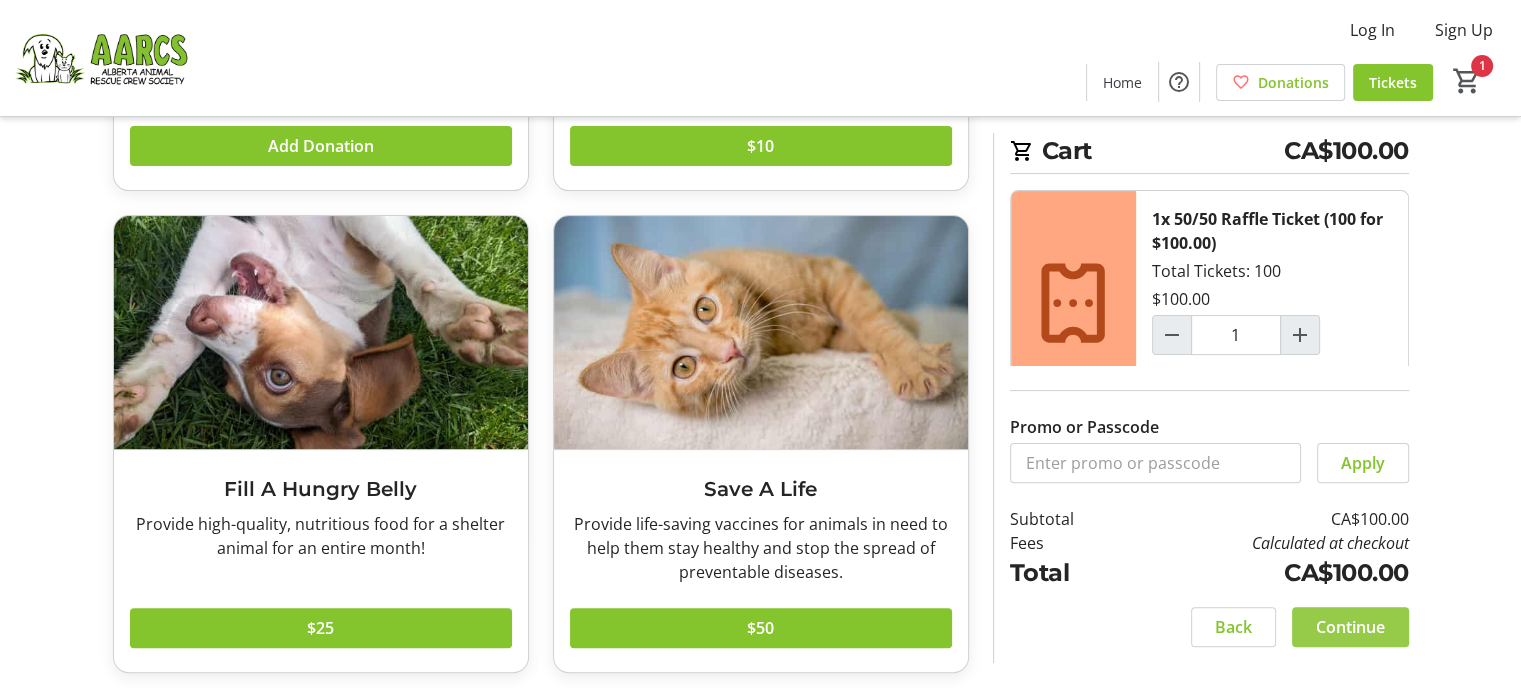 click 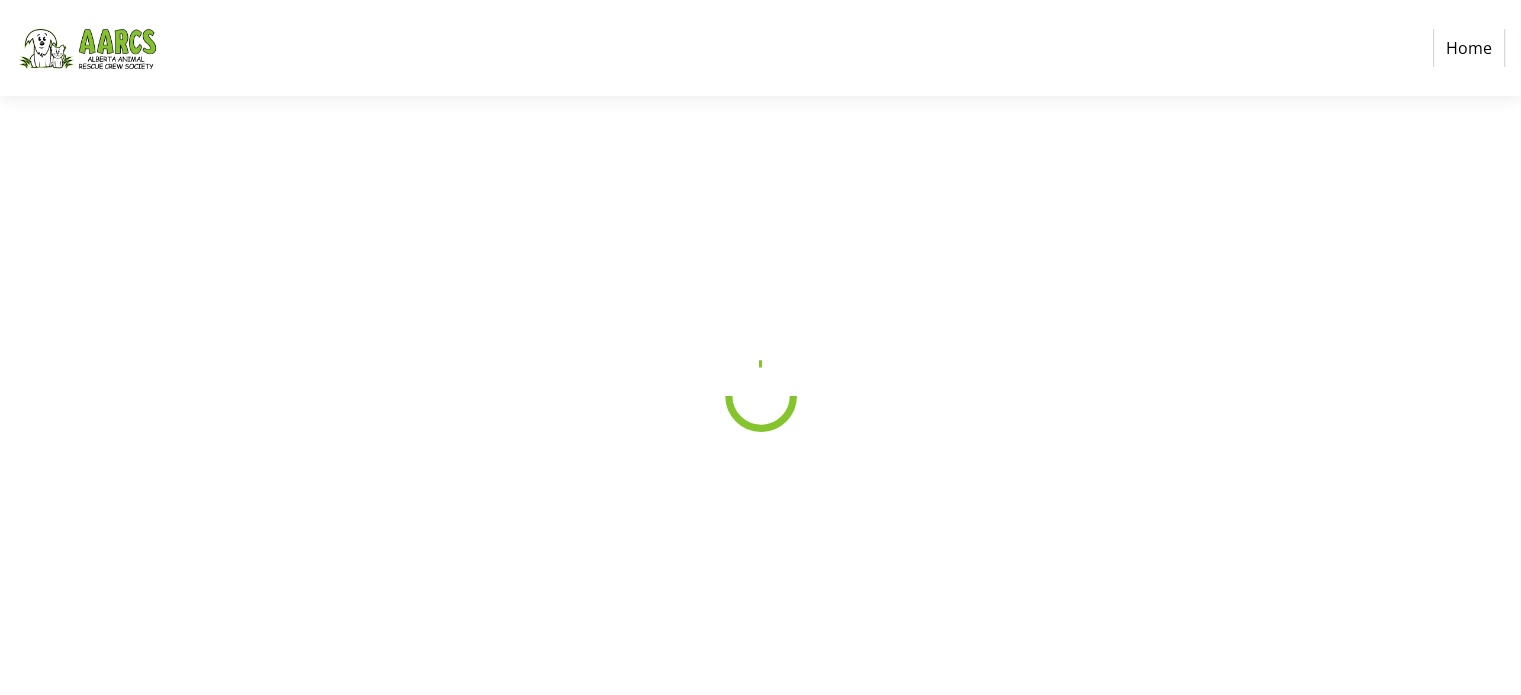 scroll, scrollTop: 0, scrollLeft: 0, axis: both 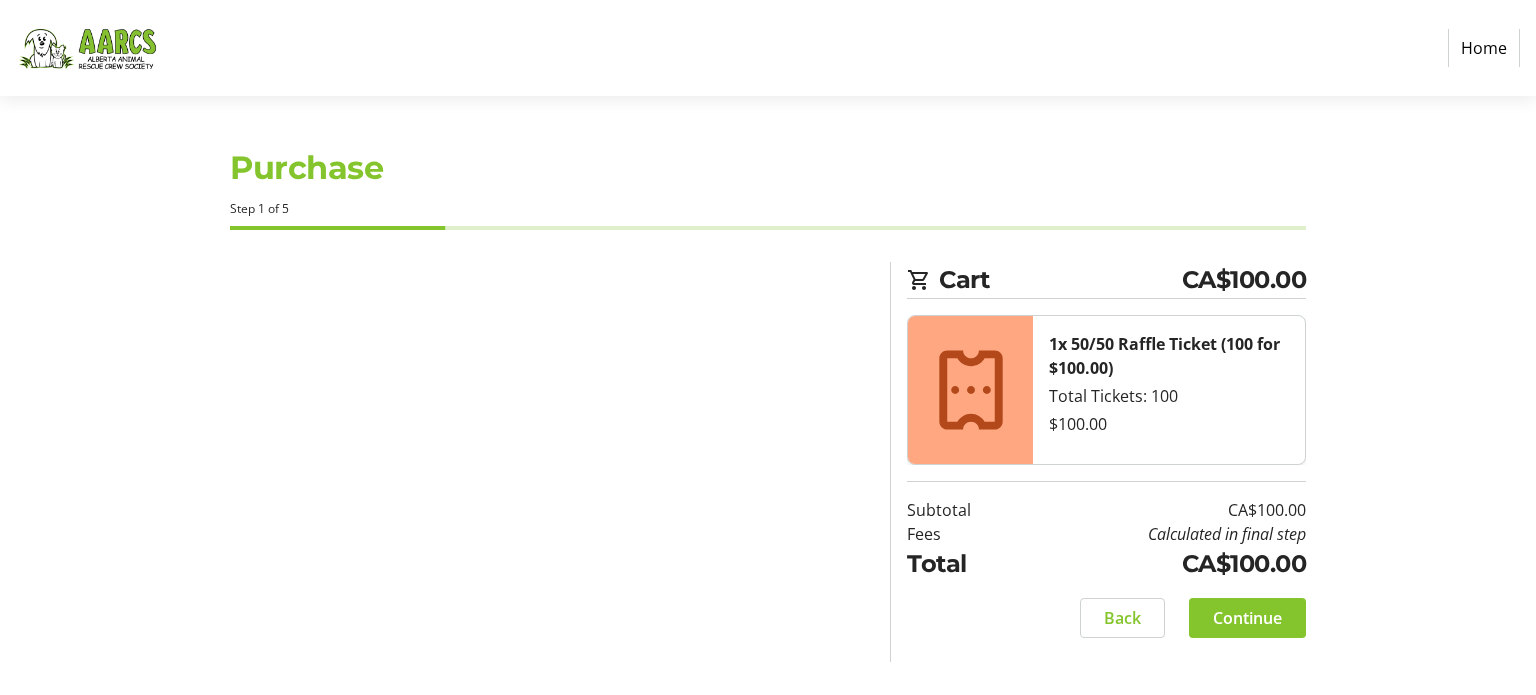 select on "CA" 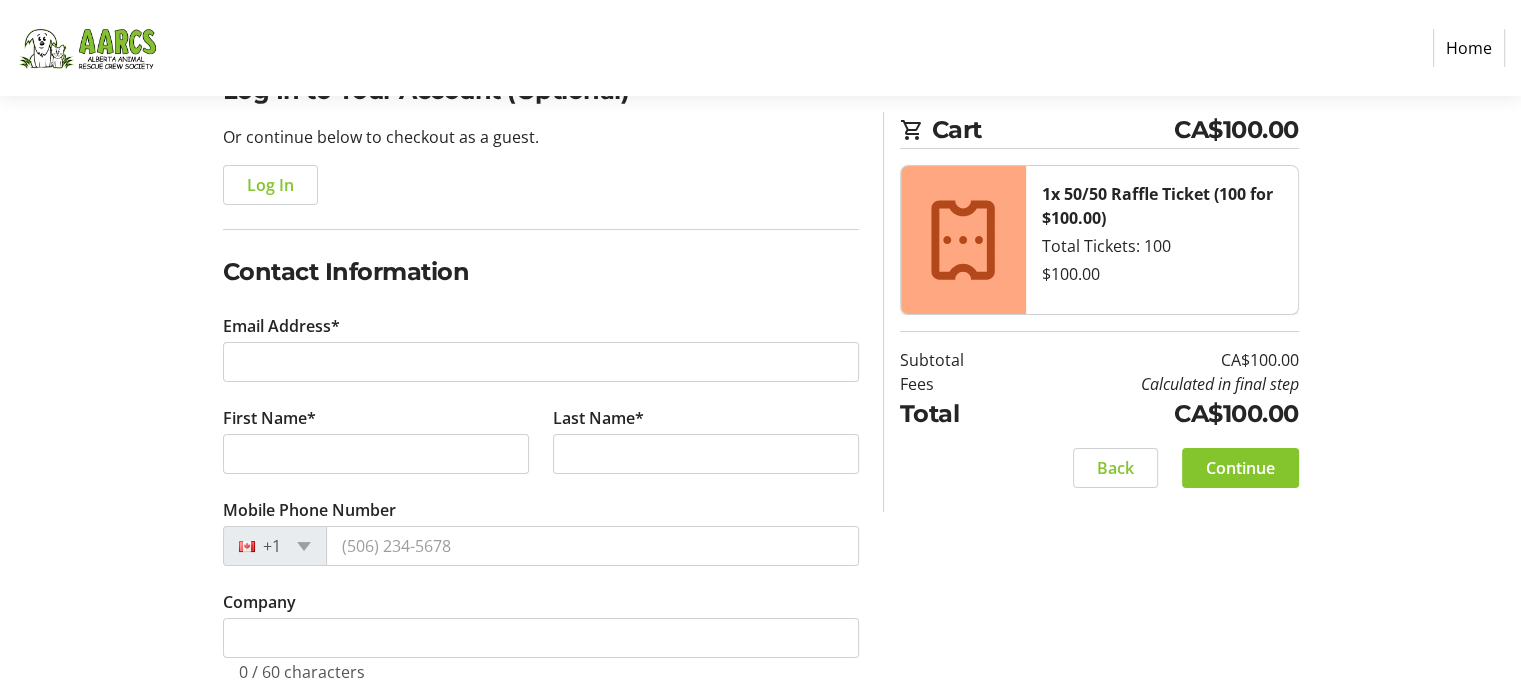 scroll, scrollTop: 200, scrollLeft: 0, axis: vertical 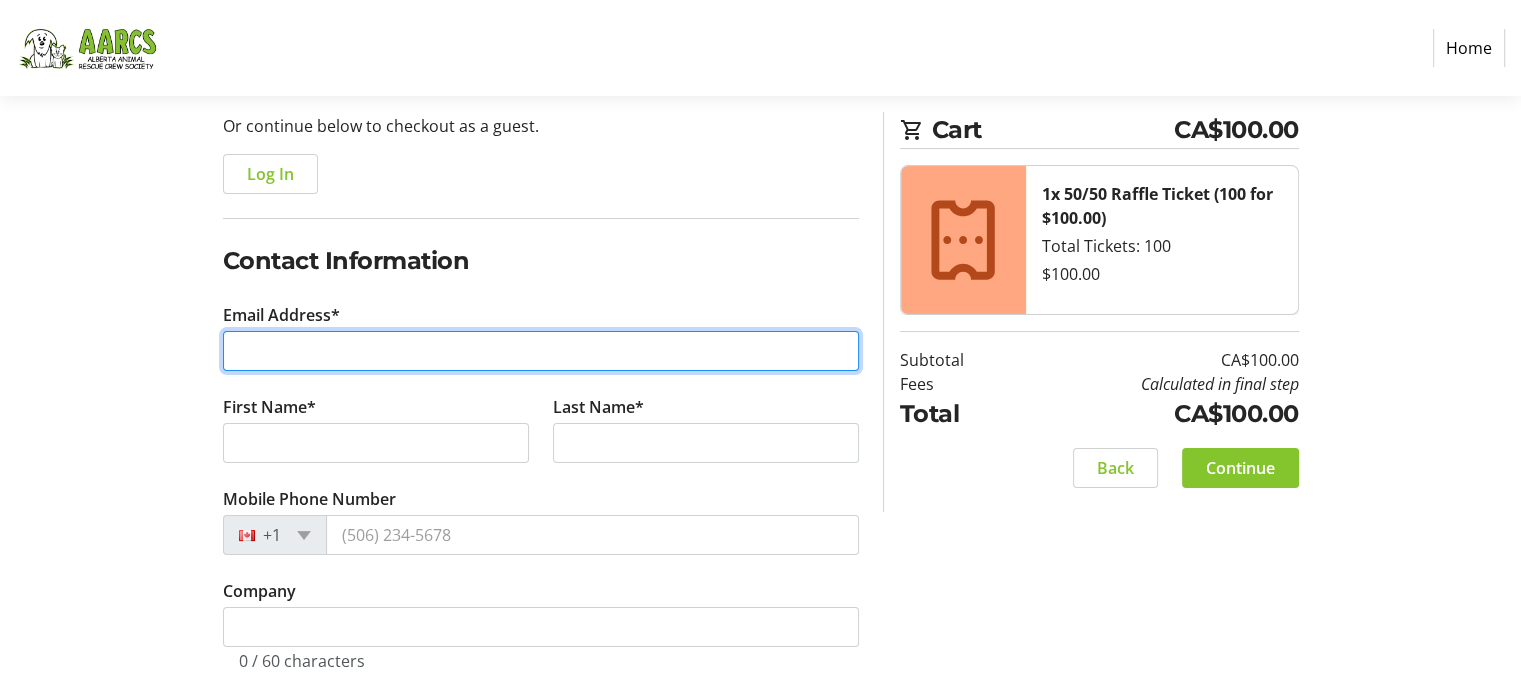 click on "Email Address*" at bounding box center (541, 351) 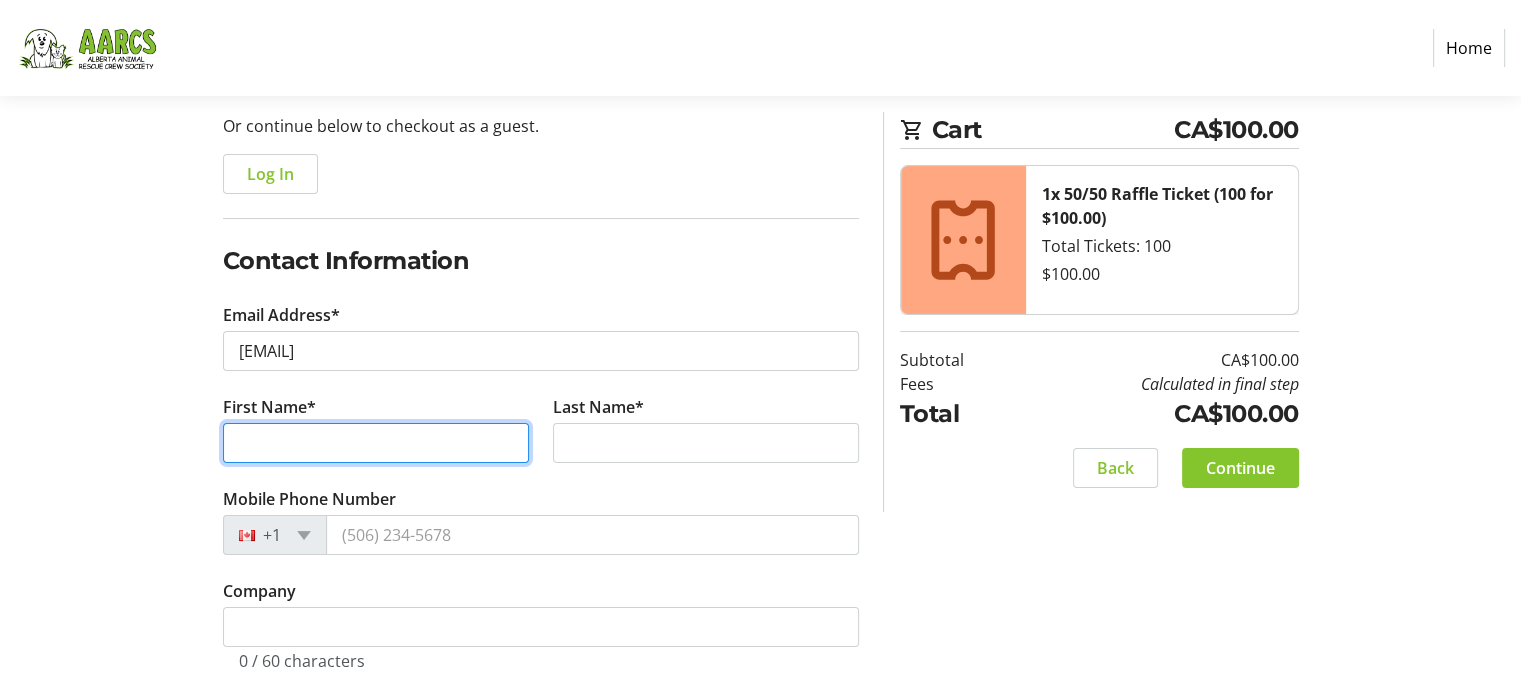 type on "[FIRST]" 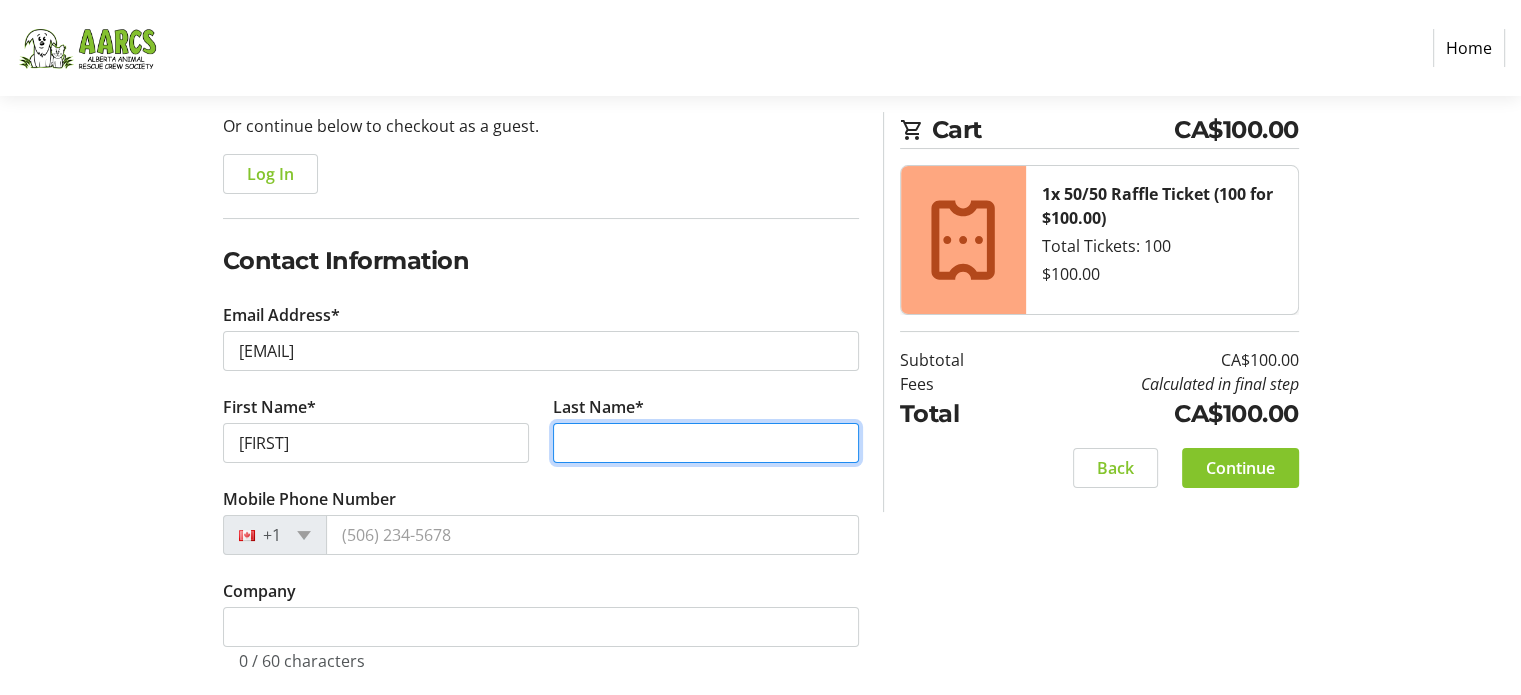 type on "[LAST]" 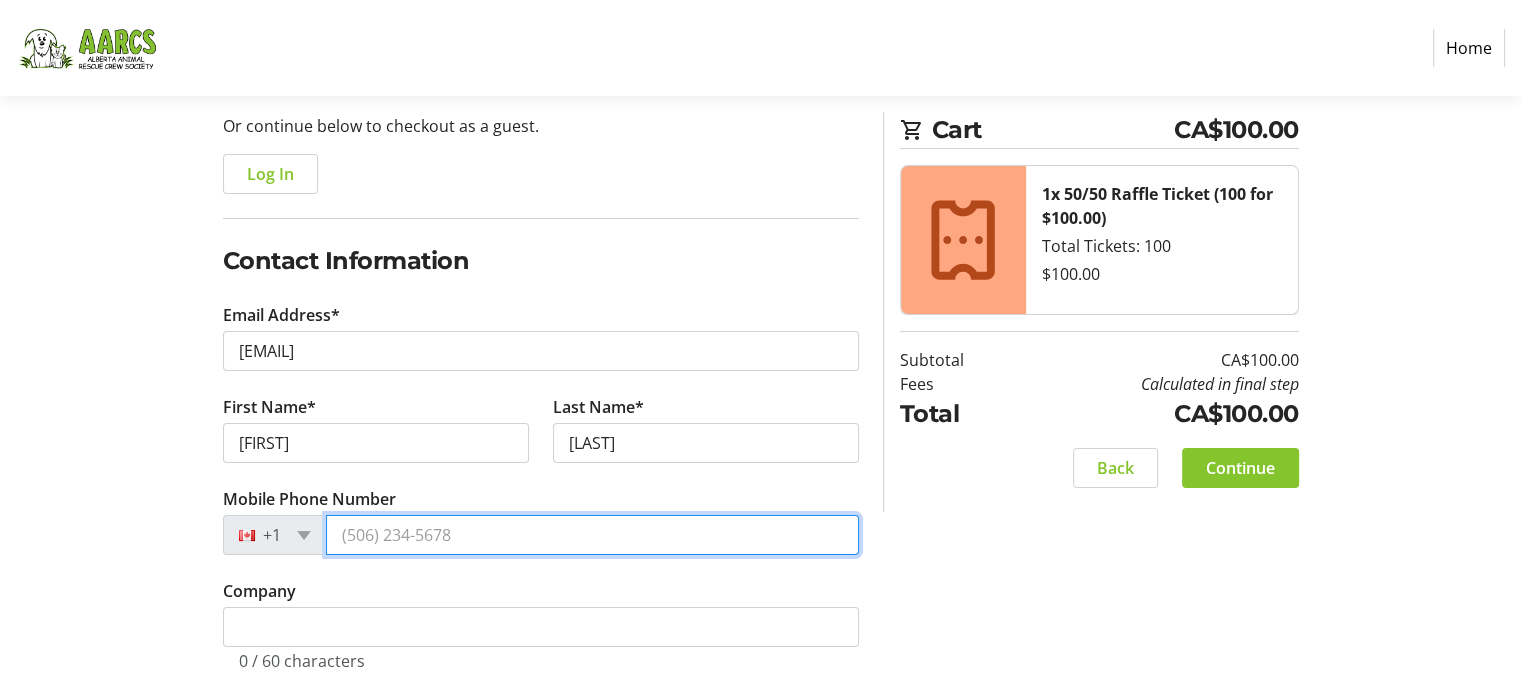 type on "[PHONE]" 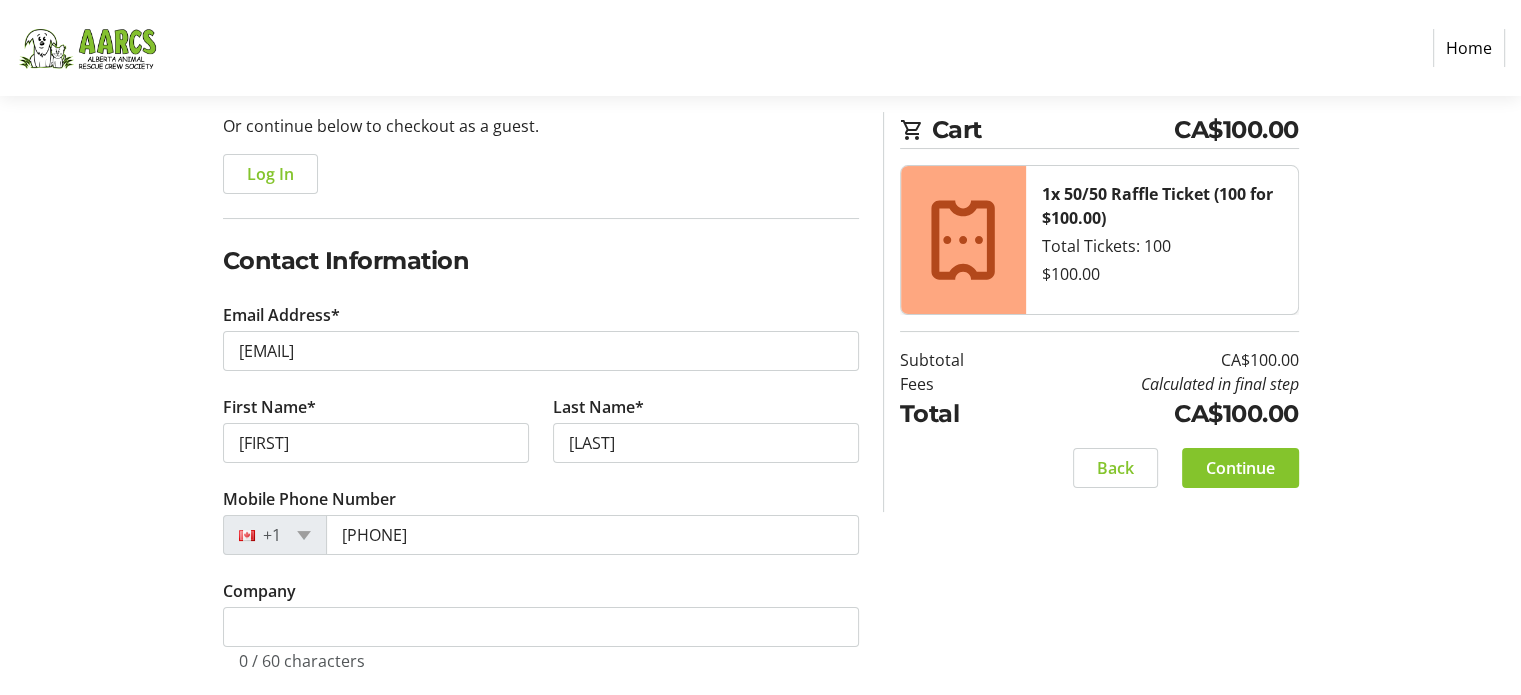 type on "[NUMBER] [STREET] [DIRECTION]" 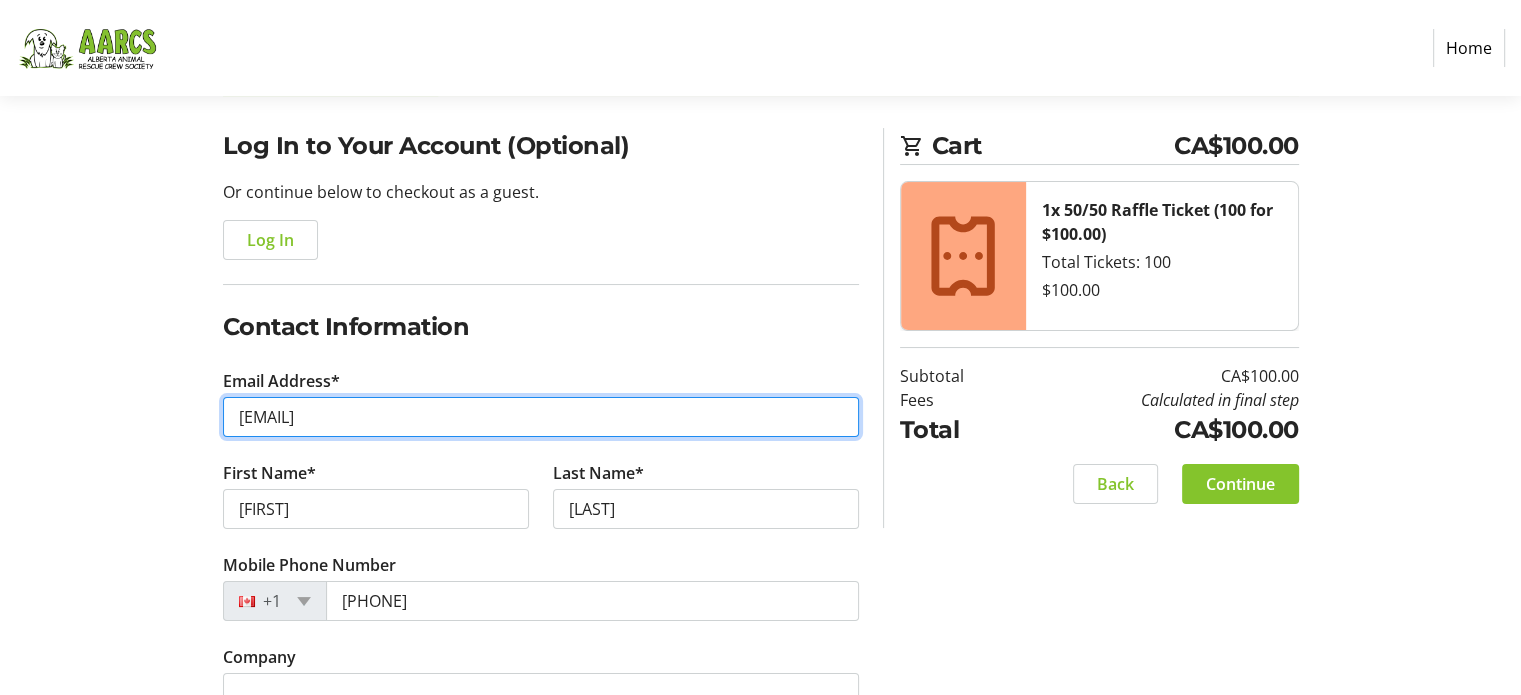 scroll, scrollTop: 0, scrollLeft: 0, axis: both 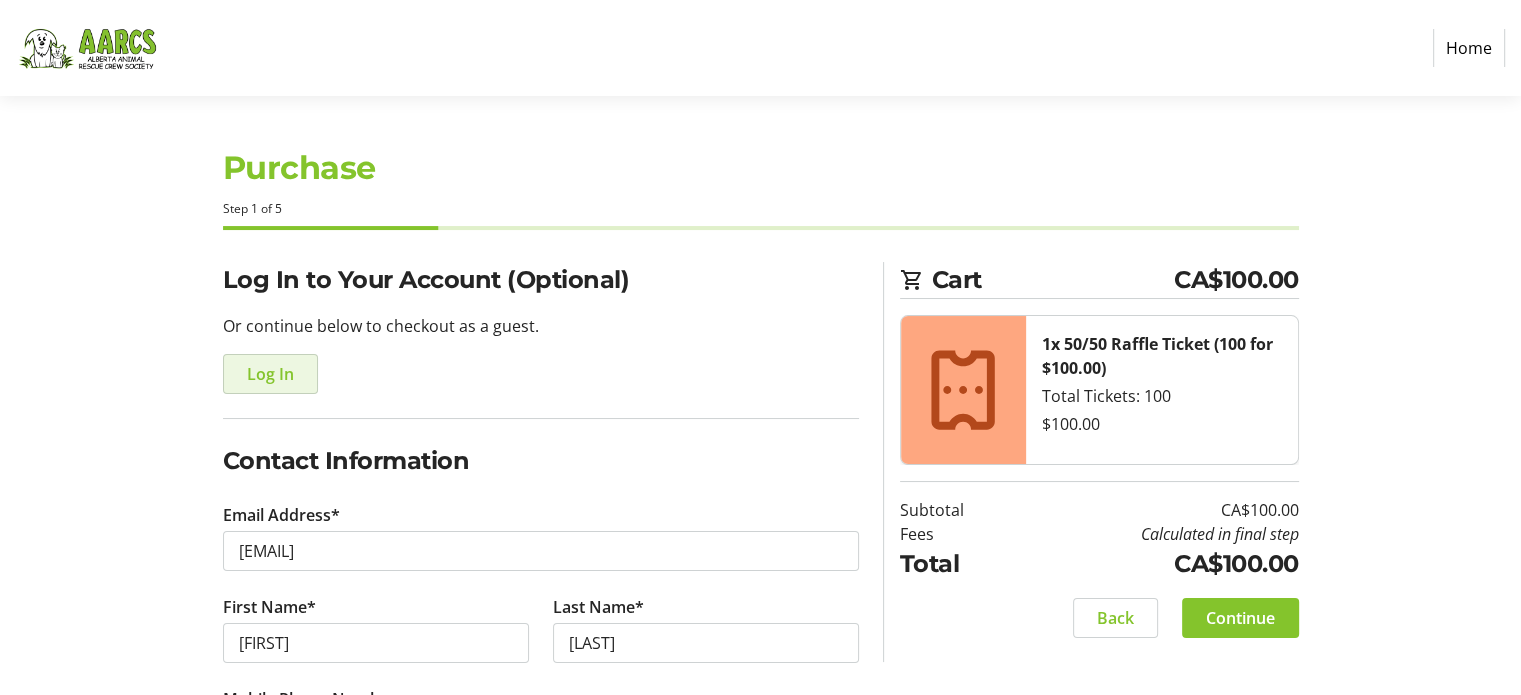 click on "Log In" 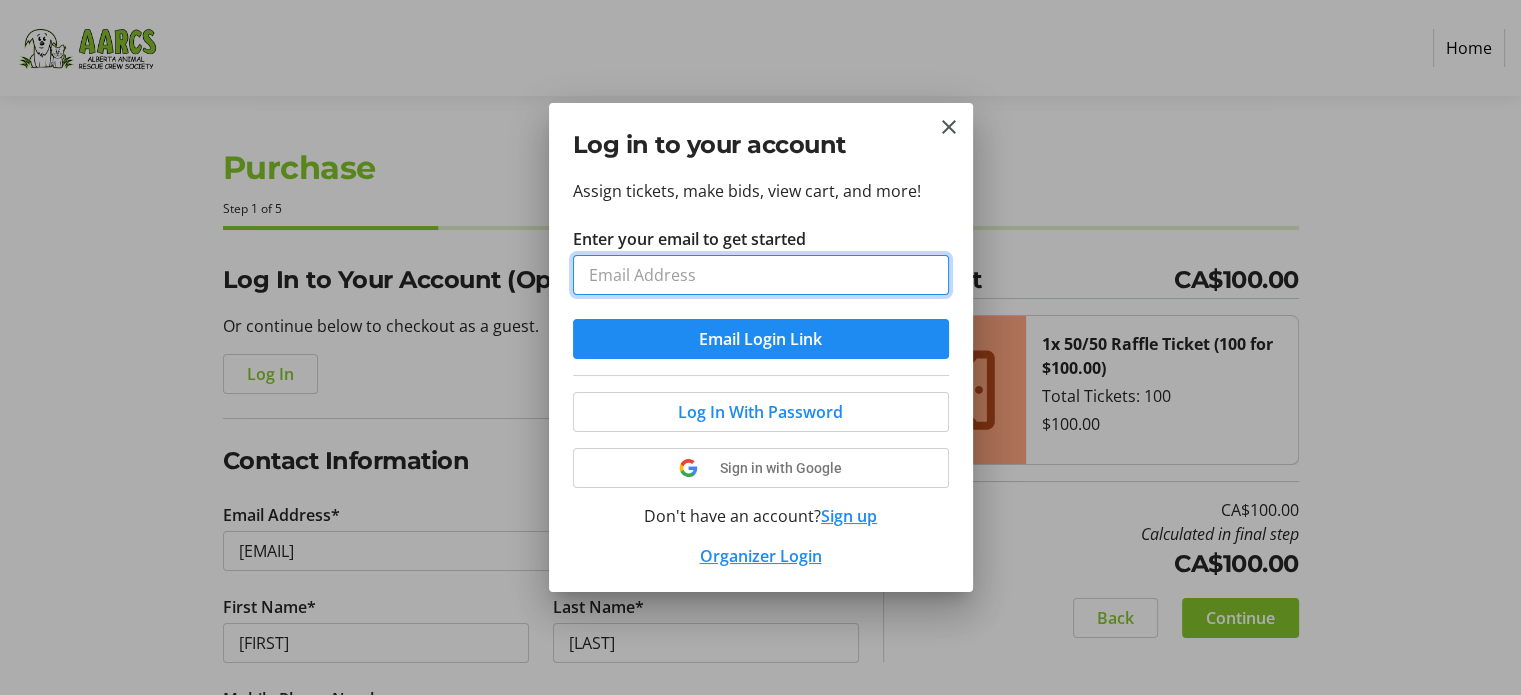 click on "Enter your email to get started" at bounding box center (761, 275) 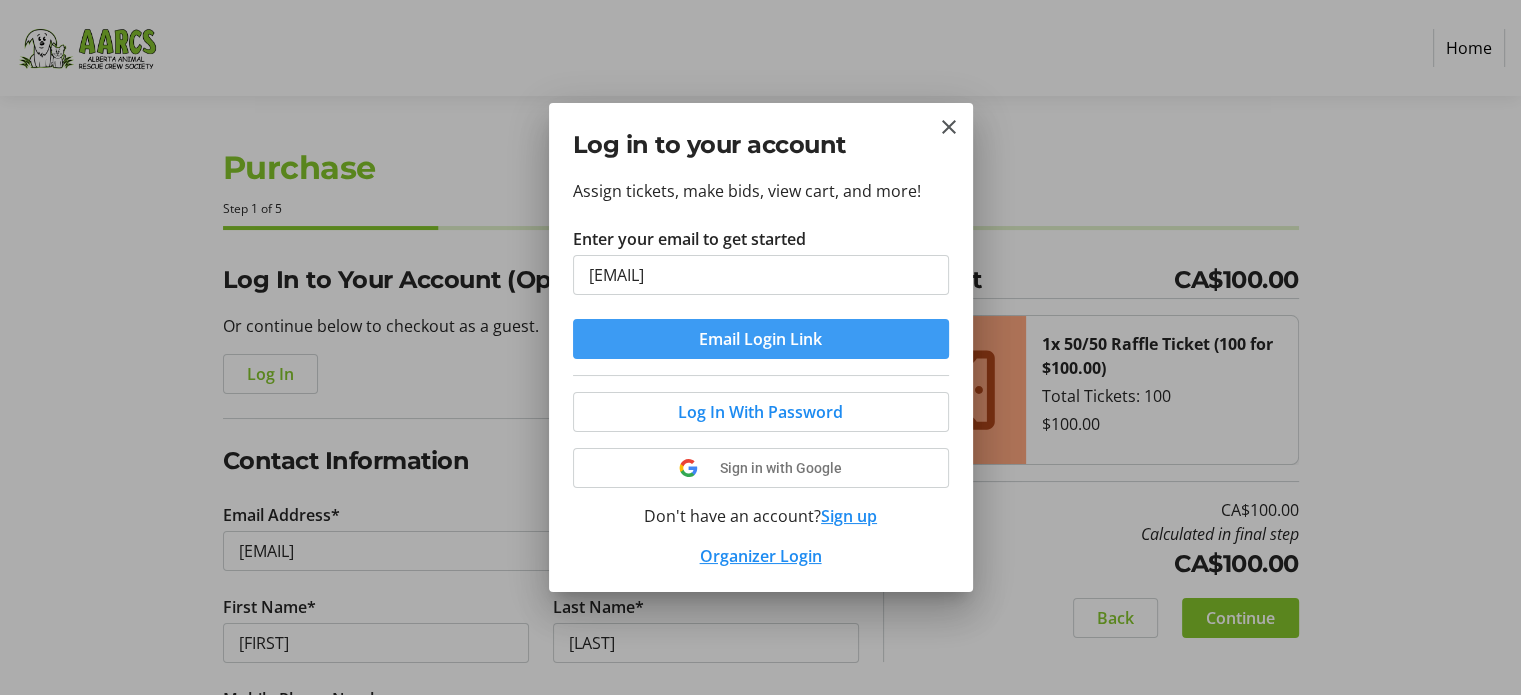 click on "Email Login Link" at bounding box center (760, 339) 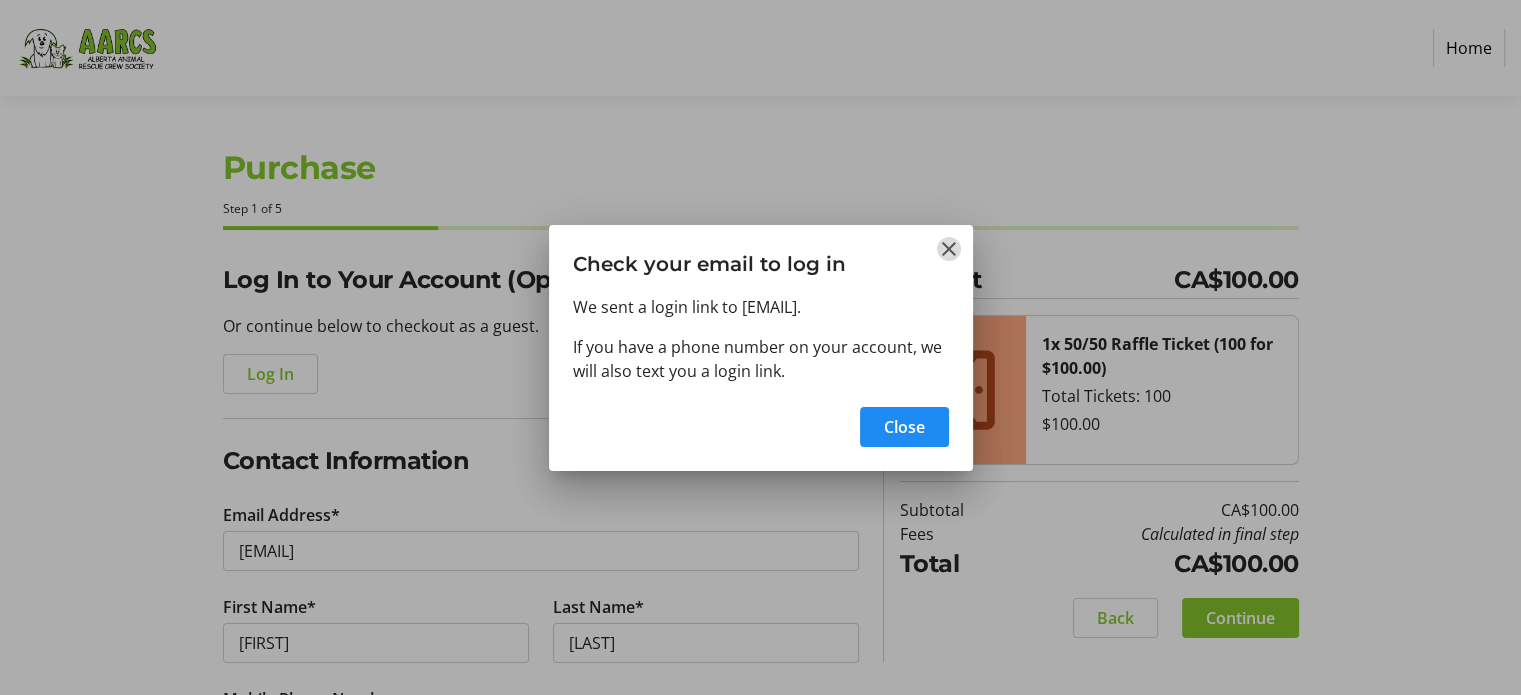 click at bounding box center (949, 249) 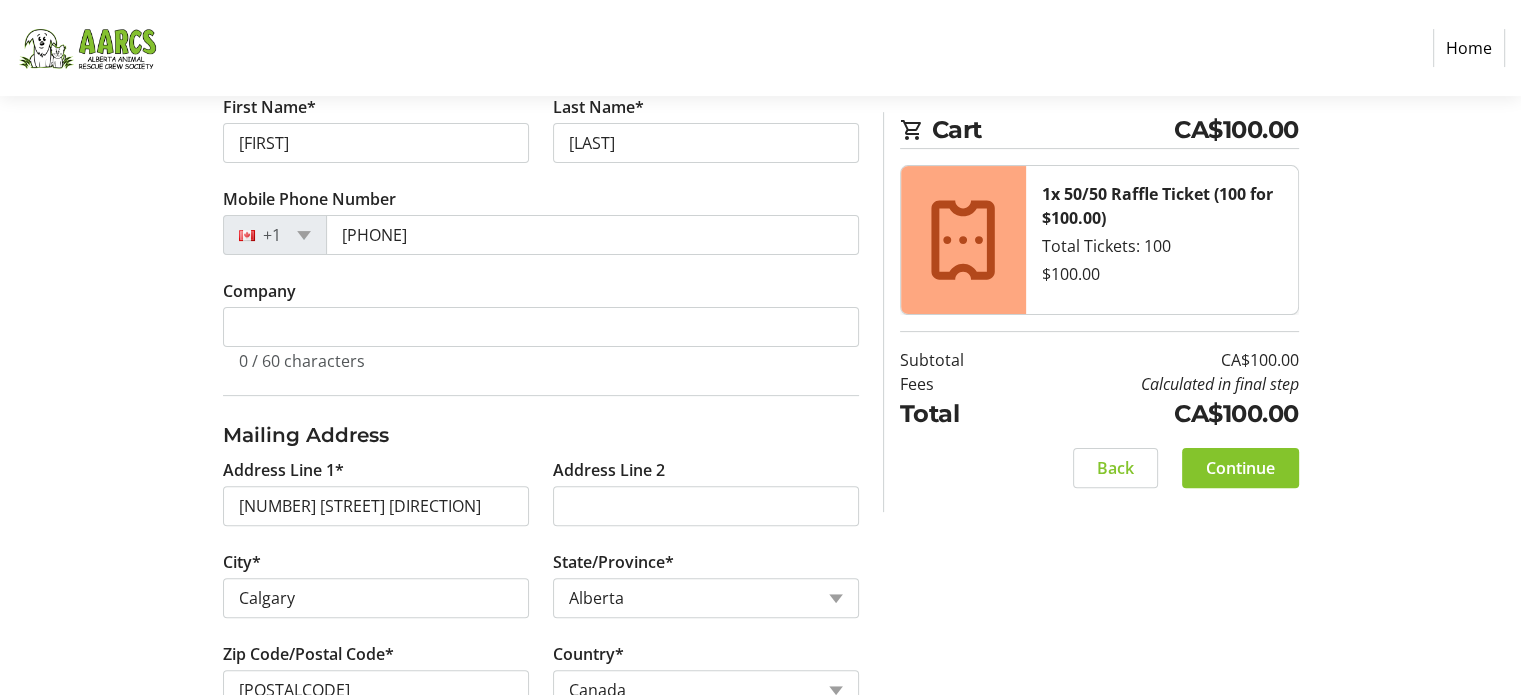 scroll, scrollTop: 684, scrollLeft: 0, axis: vertical 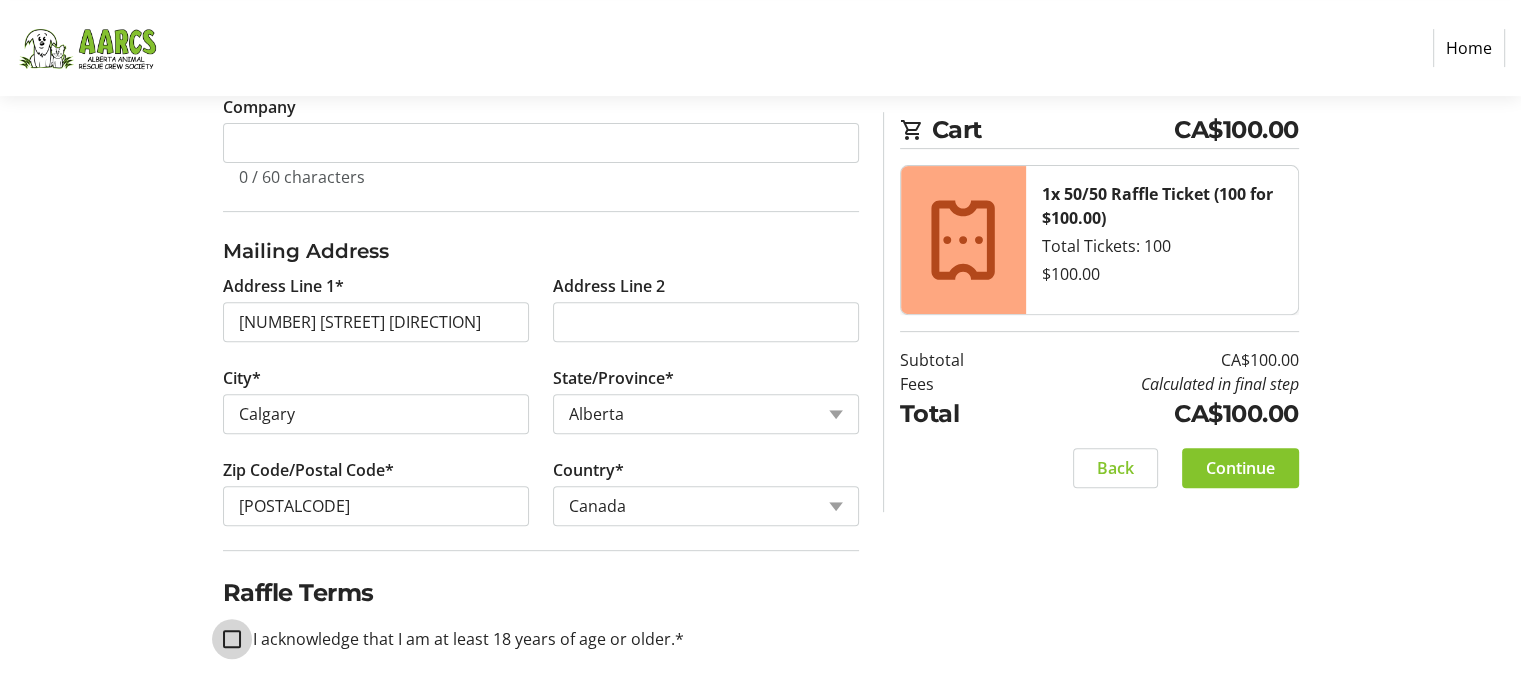 click on "I acknowledge that I am at least 18 years of age or older.*" at bounding box center (232, 639) 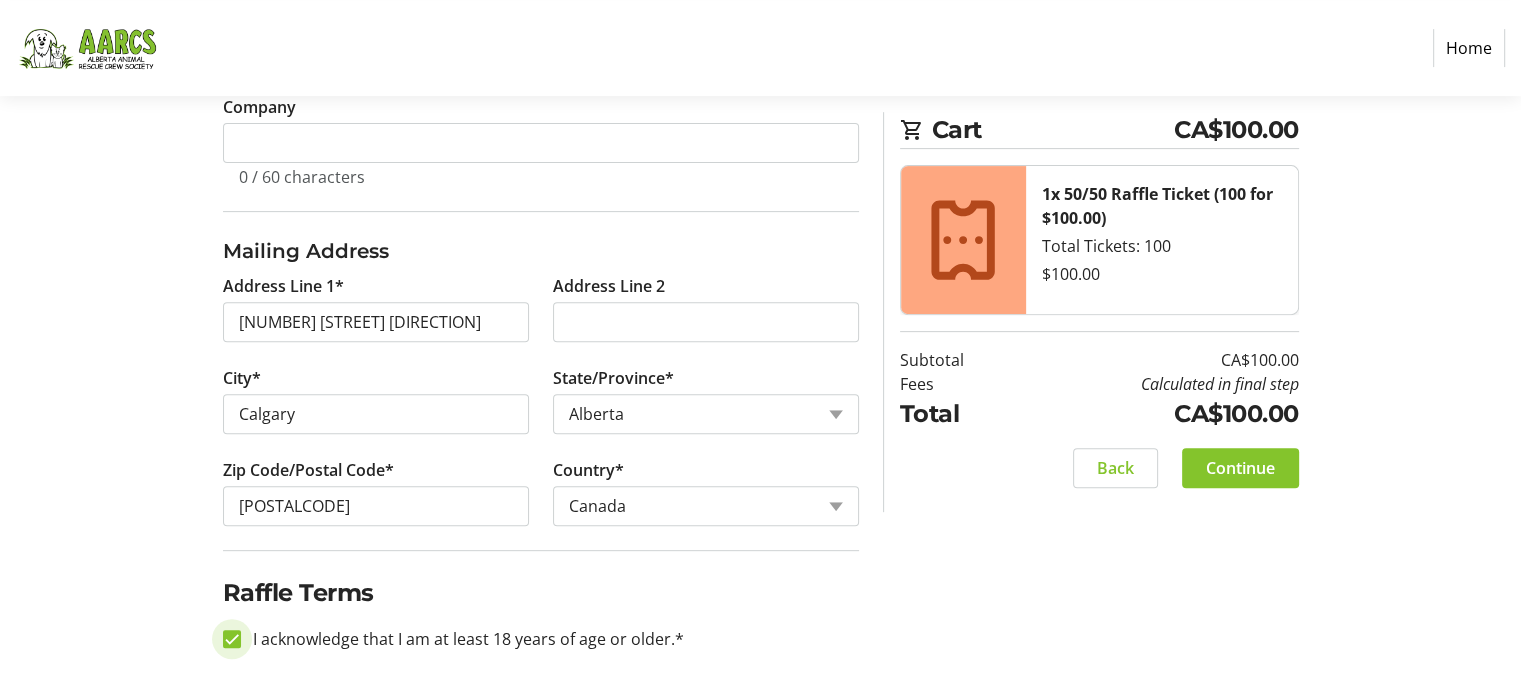 checkbox on "true" 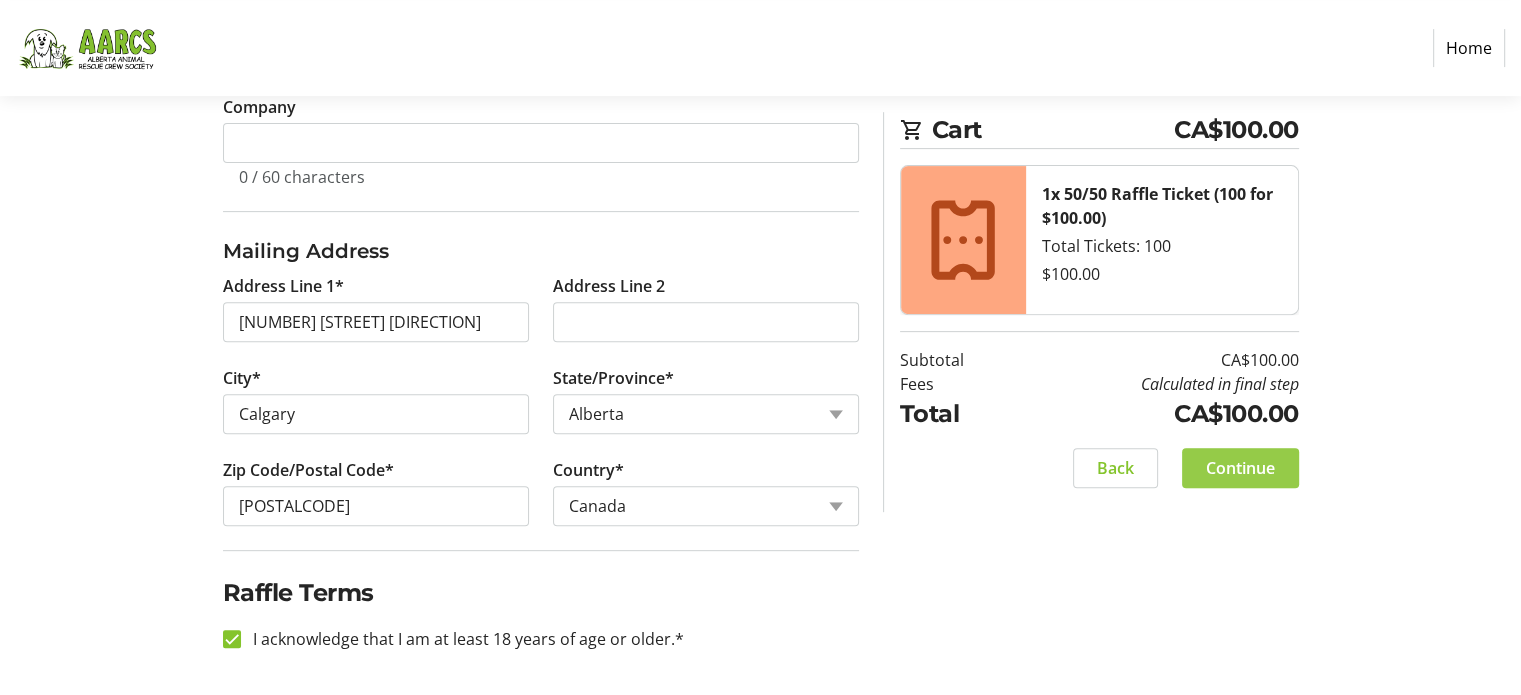 click on "Continue" 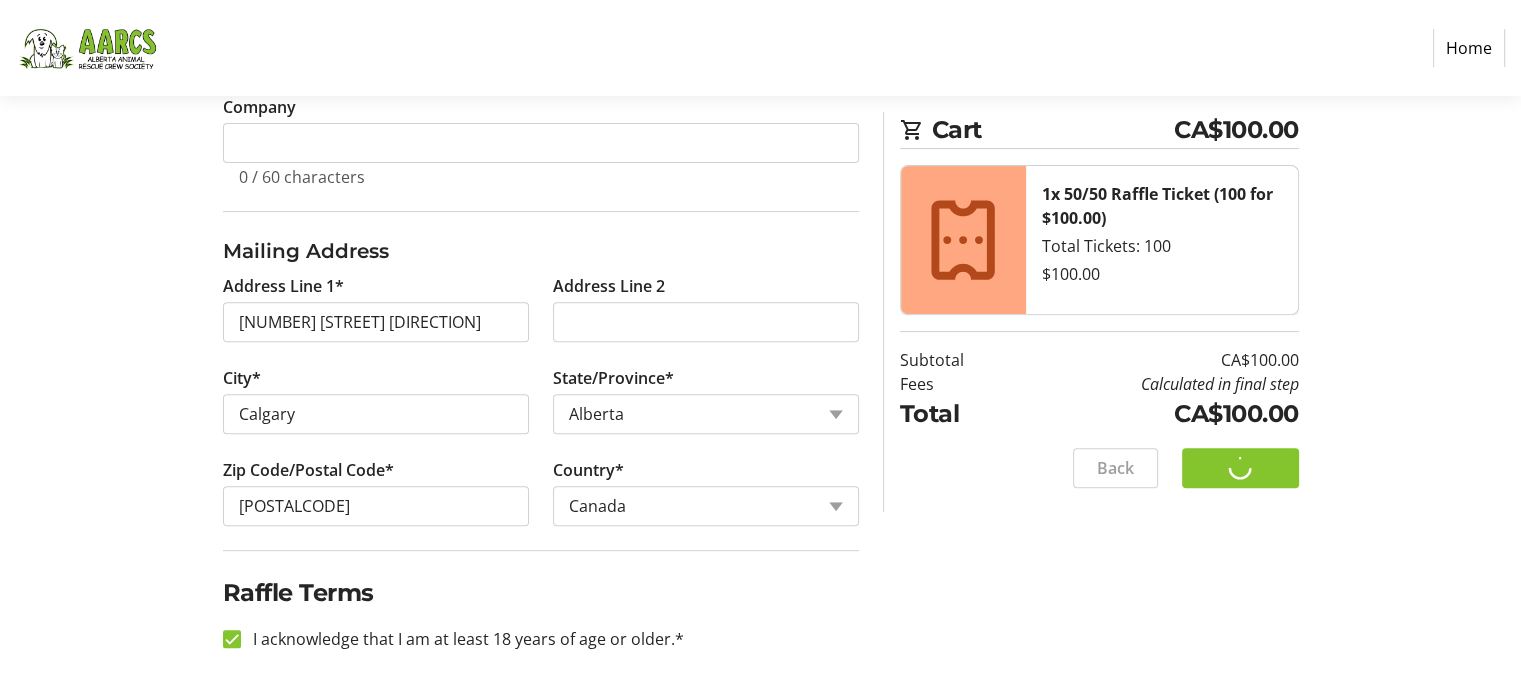 scroll, scrollTop: 0, scrollLeft: 0, axis: both 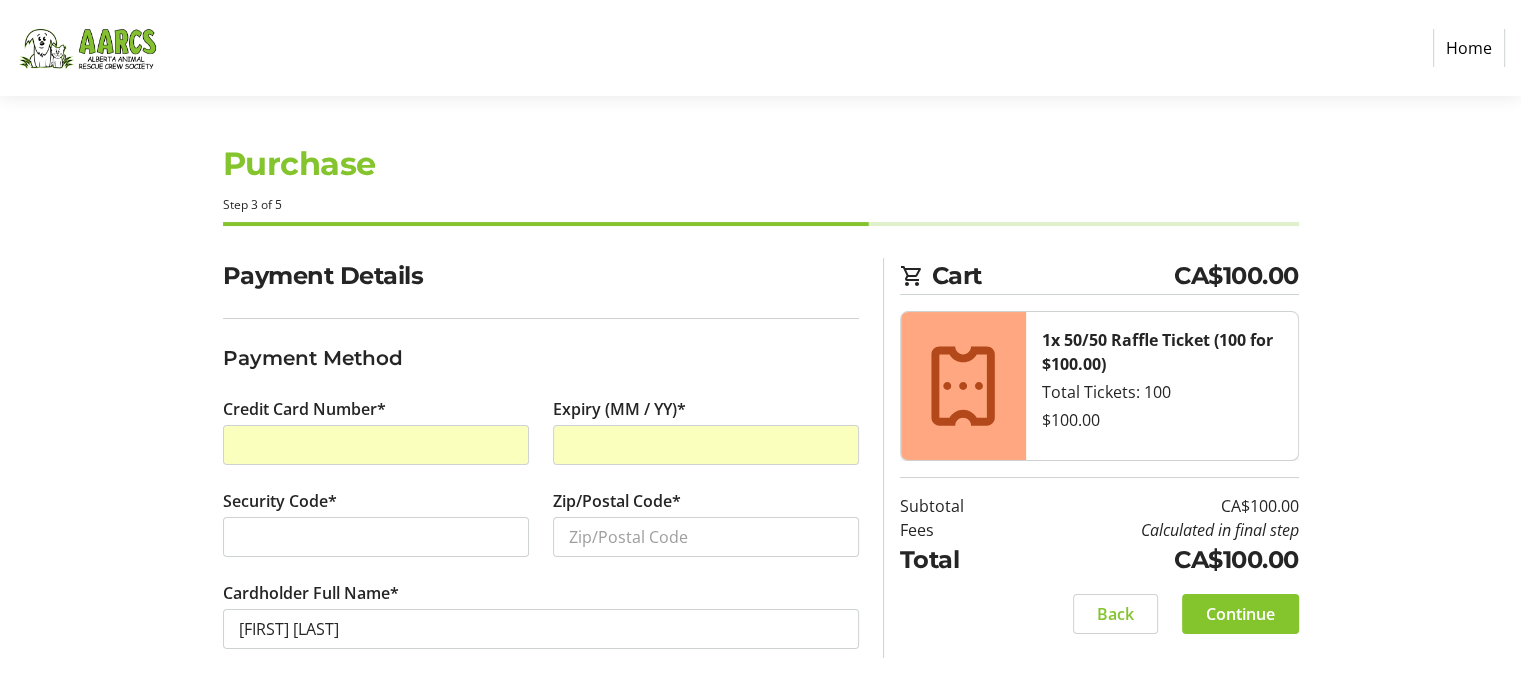 click at bounding box center (376, 537) 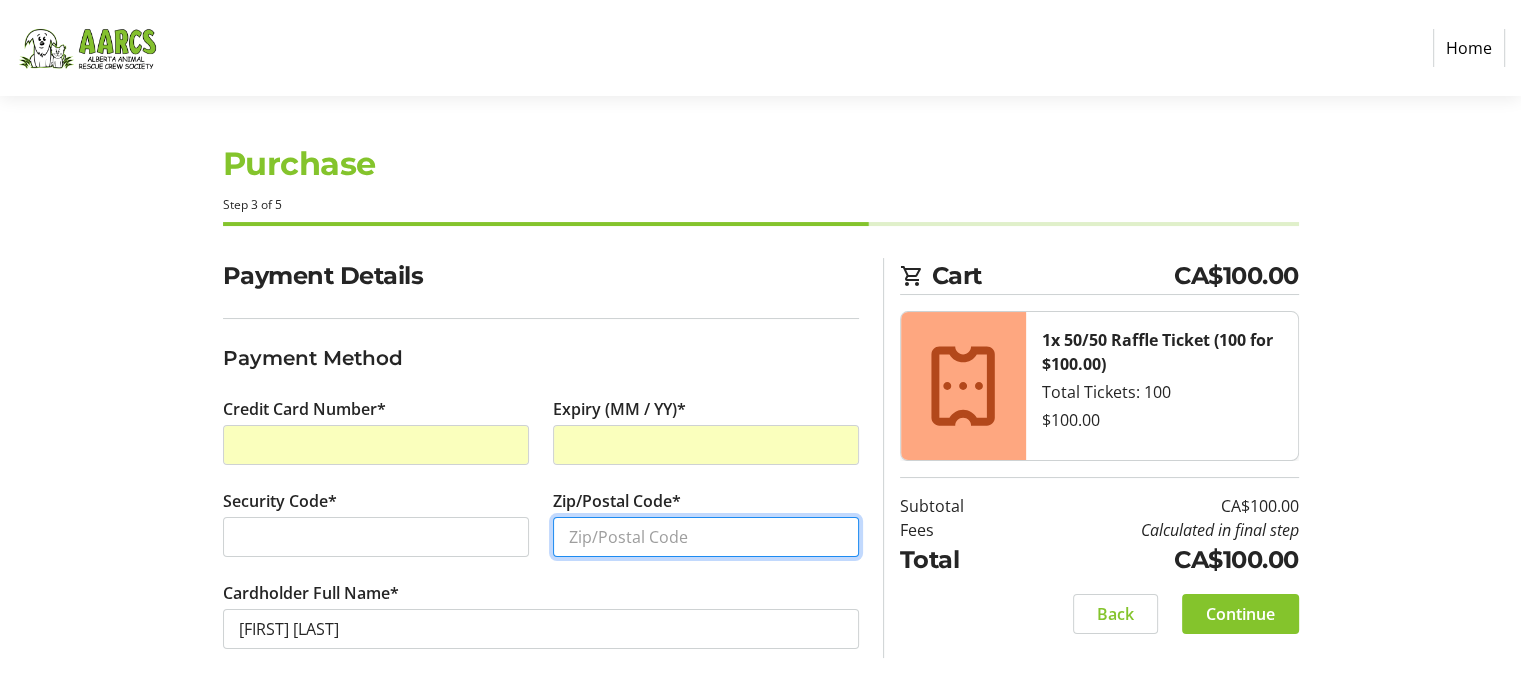 click on "Zip/Postal Code*" at bounding box center (706, 537) 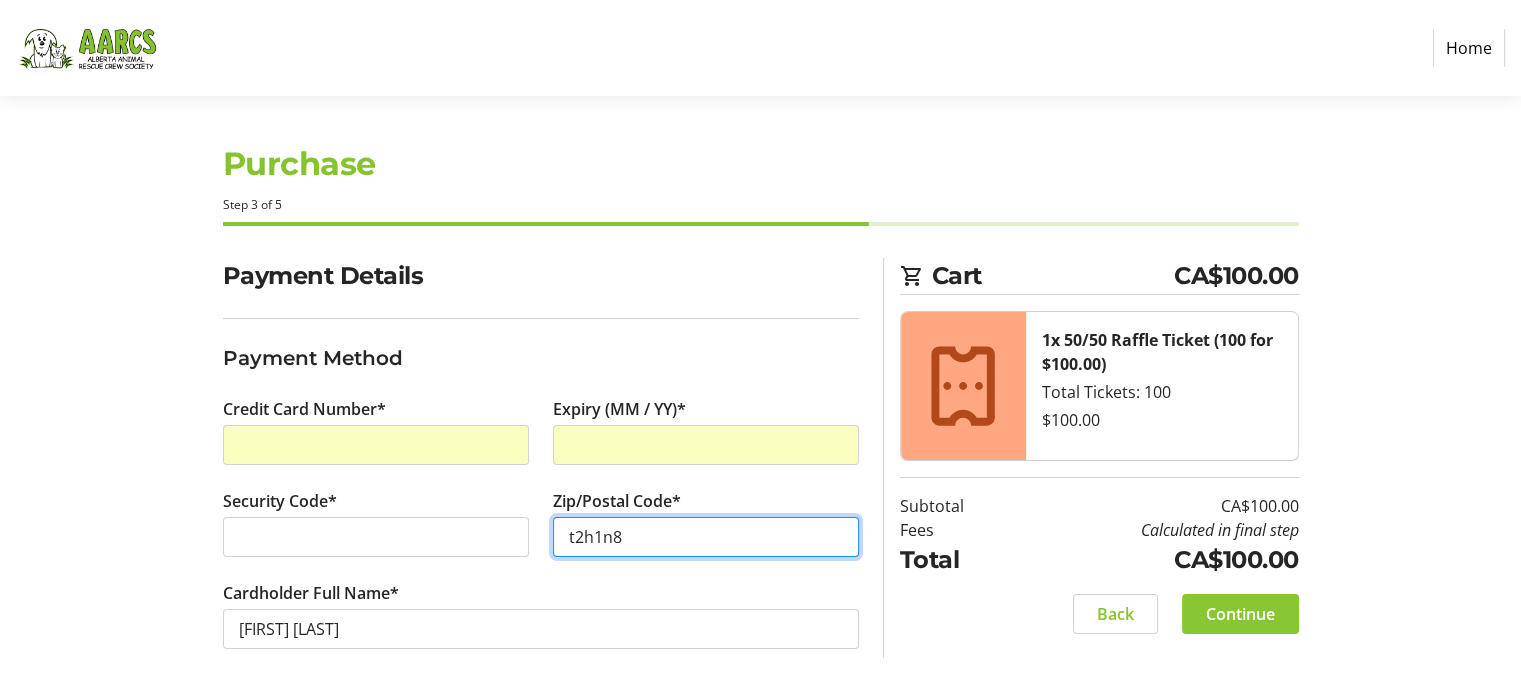 type on "t2h1n8" 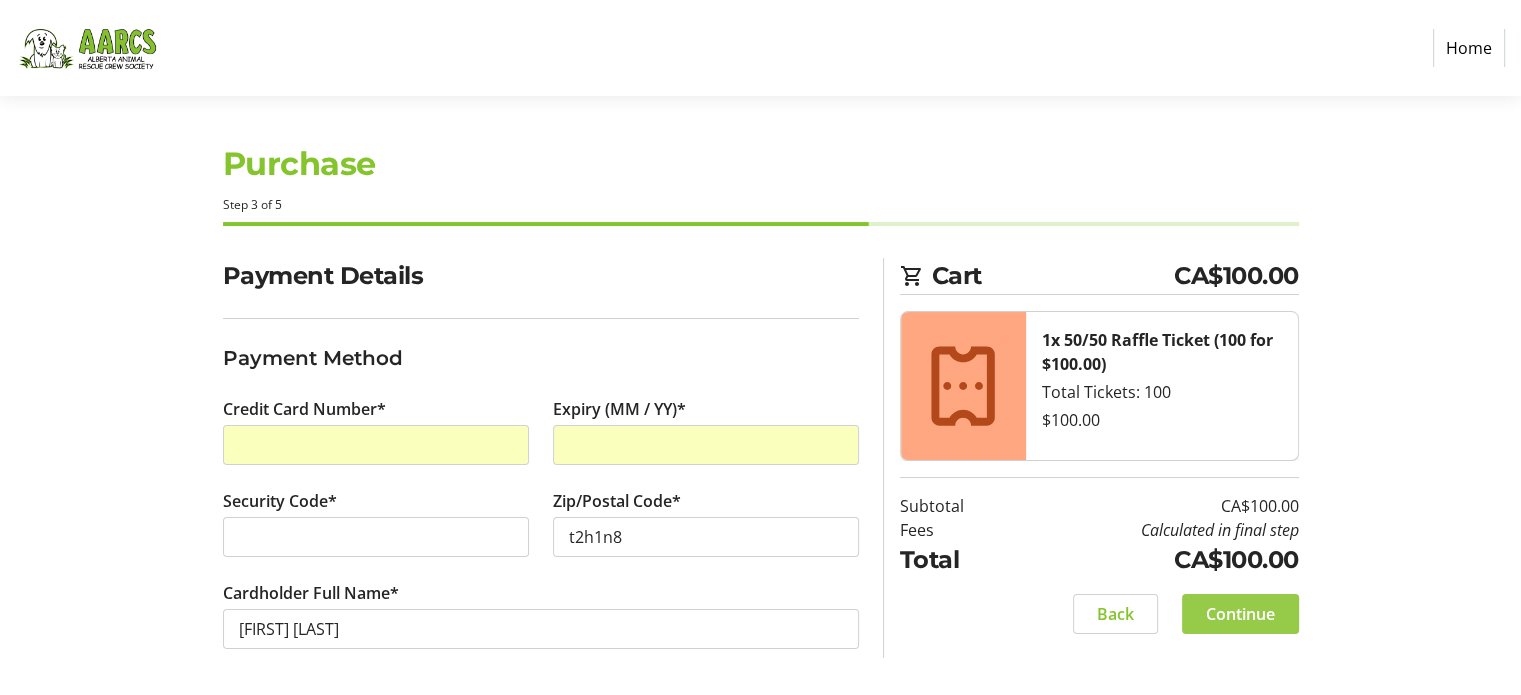 click on "Continue" 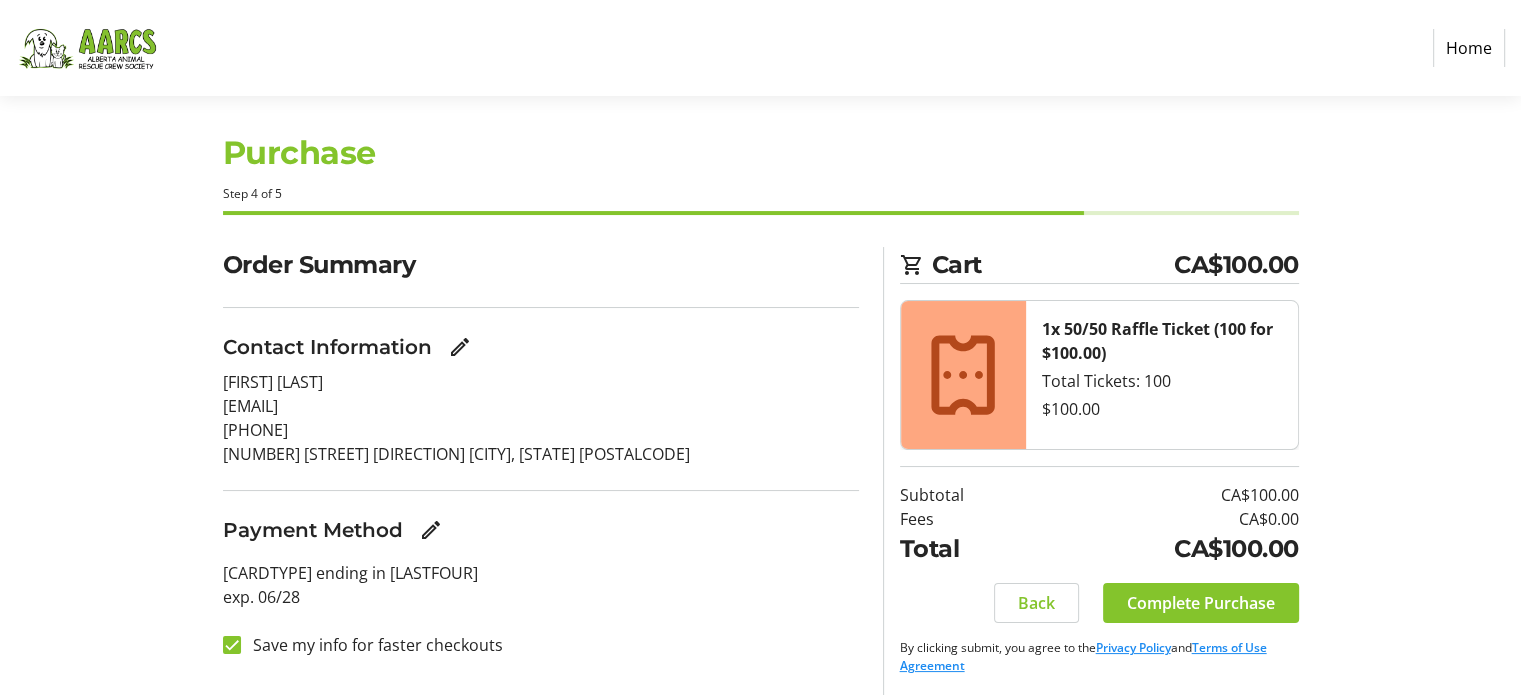 scroll, scrollTop: 18, scrollLeft: 0, axis: vertical 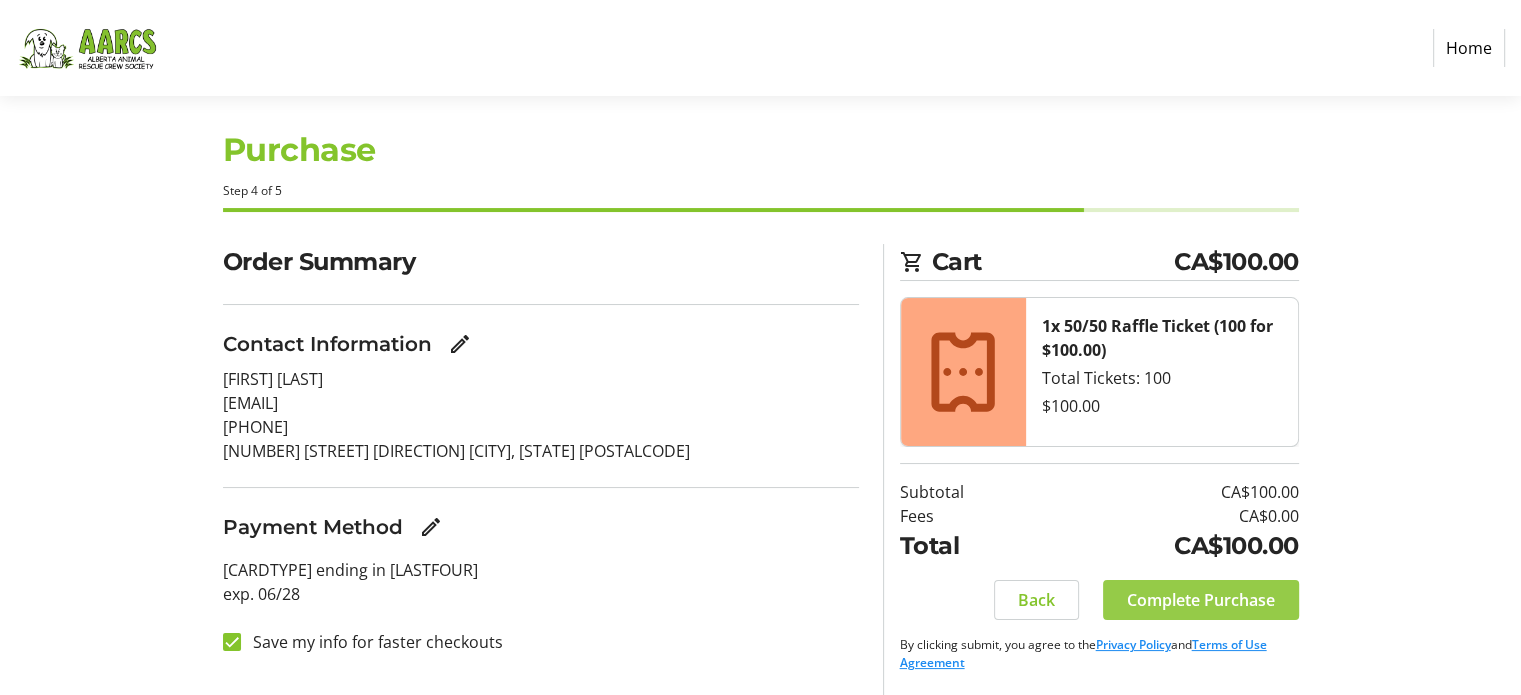 click on "Complete Purchase" 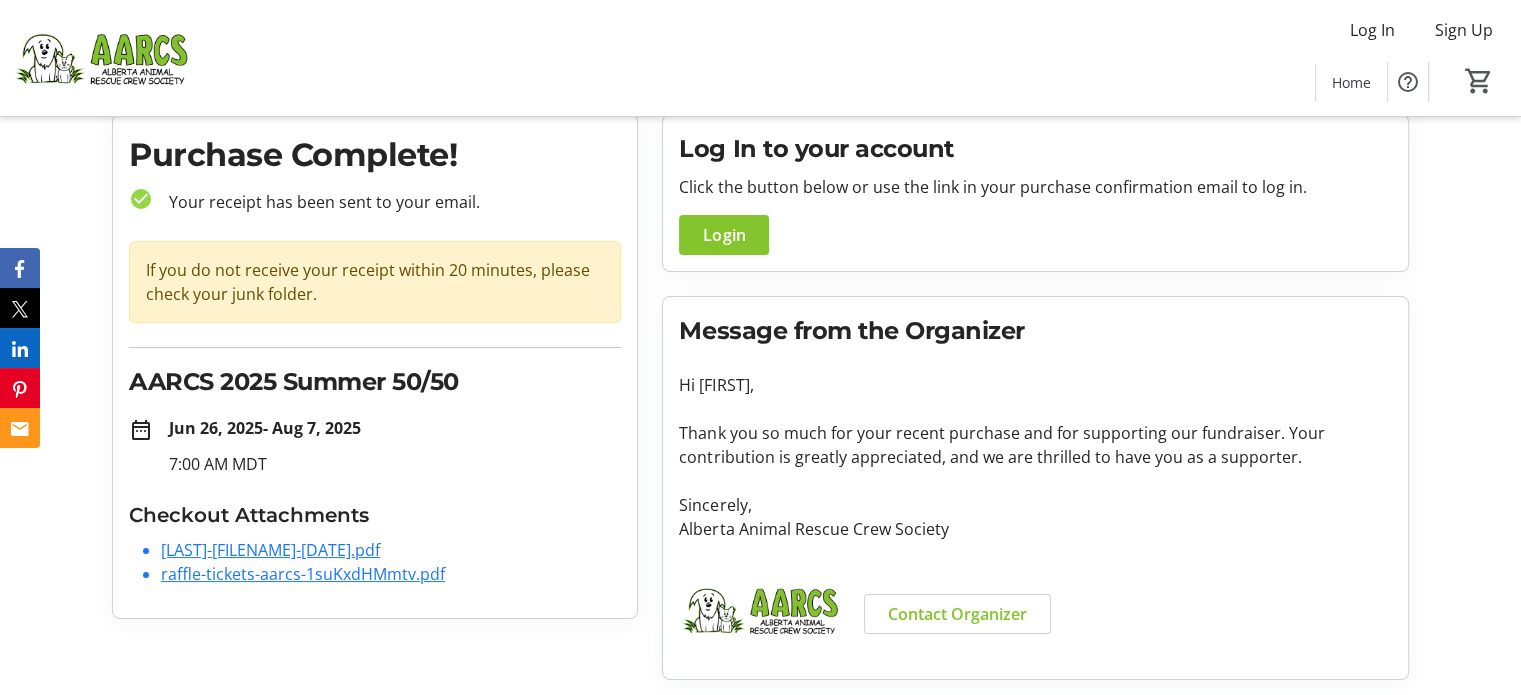 scroll, scrollTop: 0, scrollLeft: 0, axis: both 